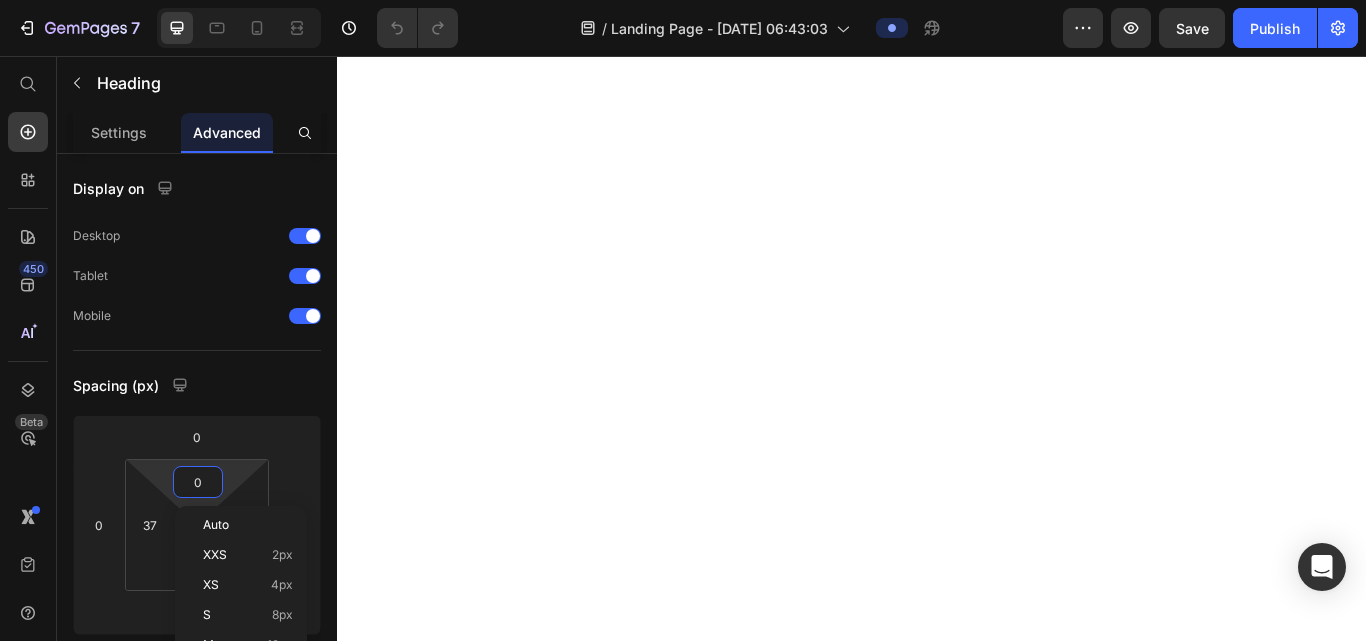 scroll, scrollTop: 0, scrollLeft: 0, axis: both 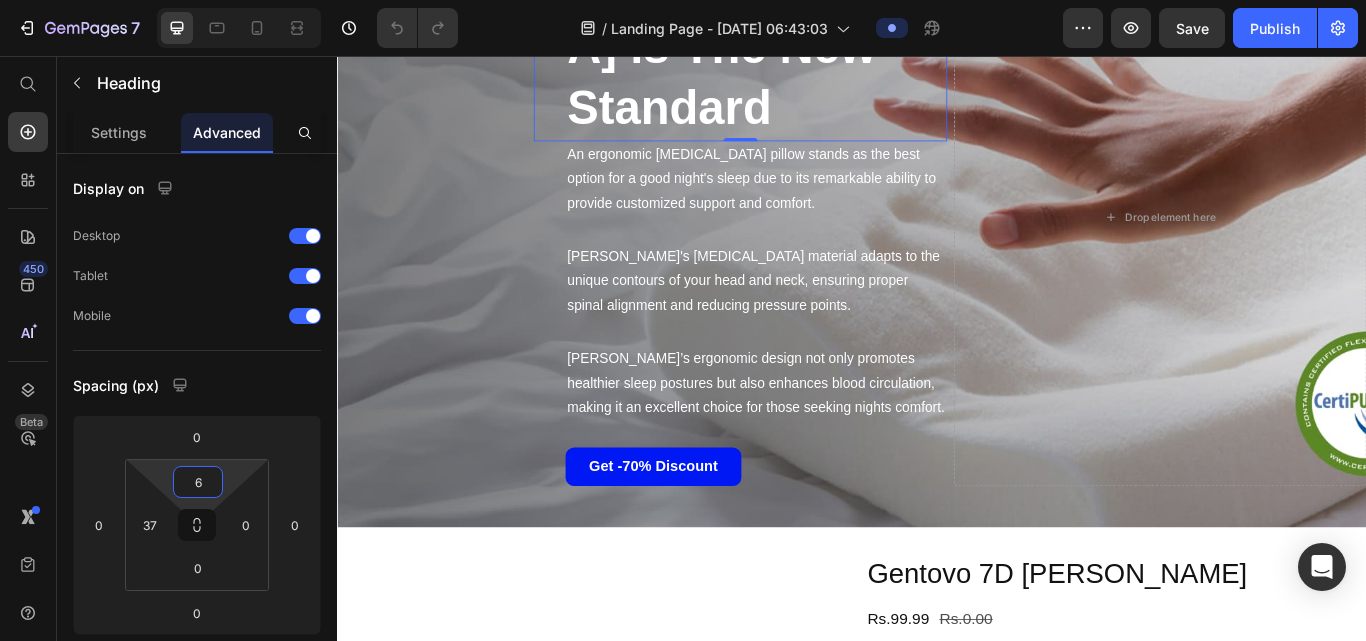type on "7" 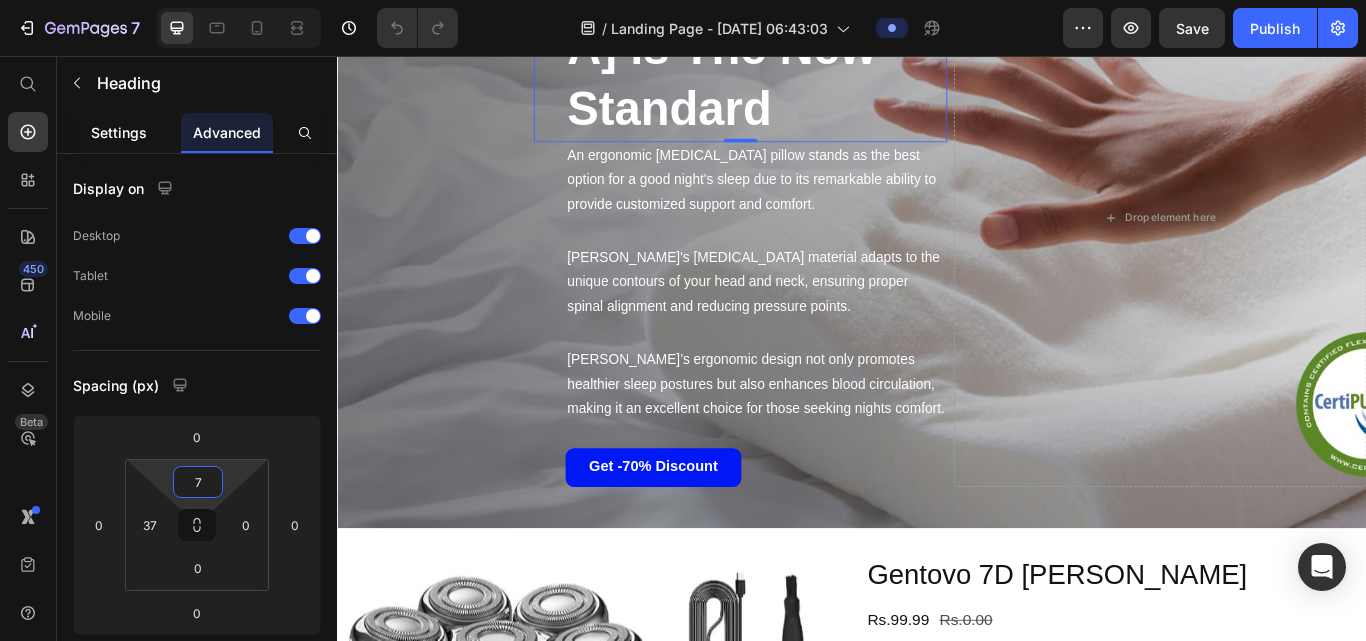 click on "Settings" at bounding box center (119, 132) 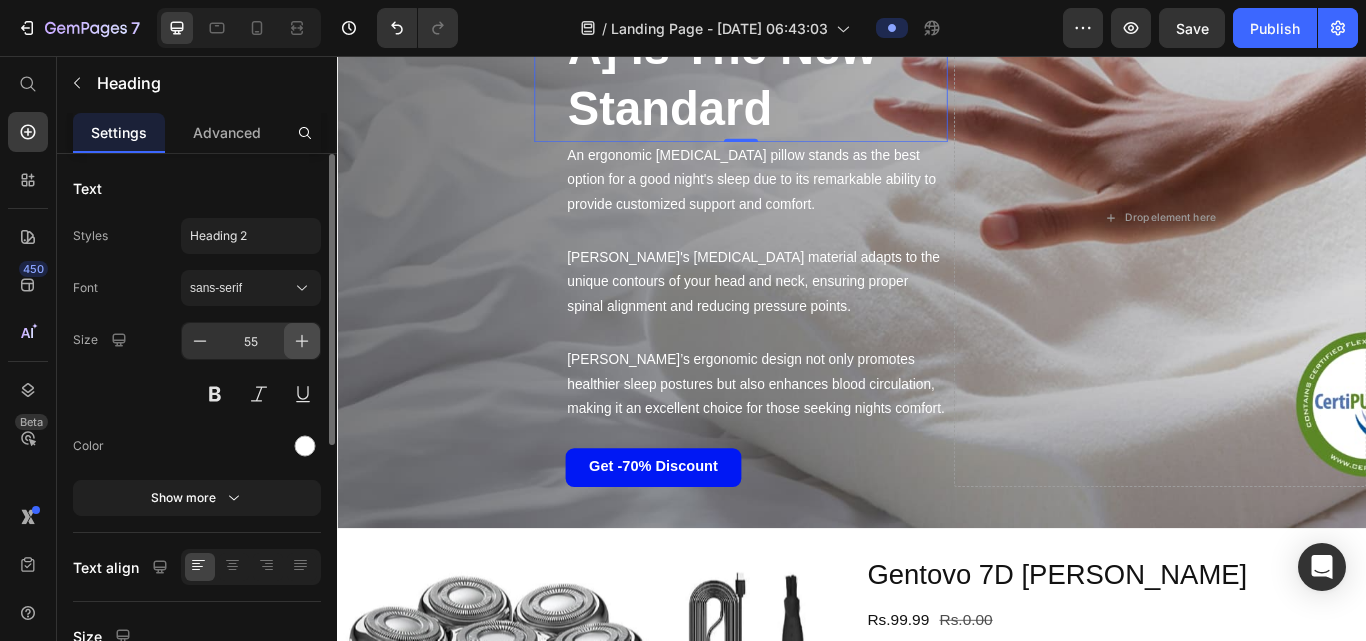 click 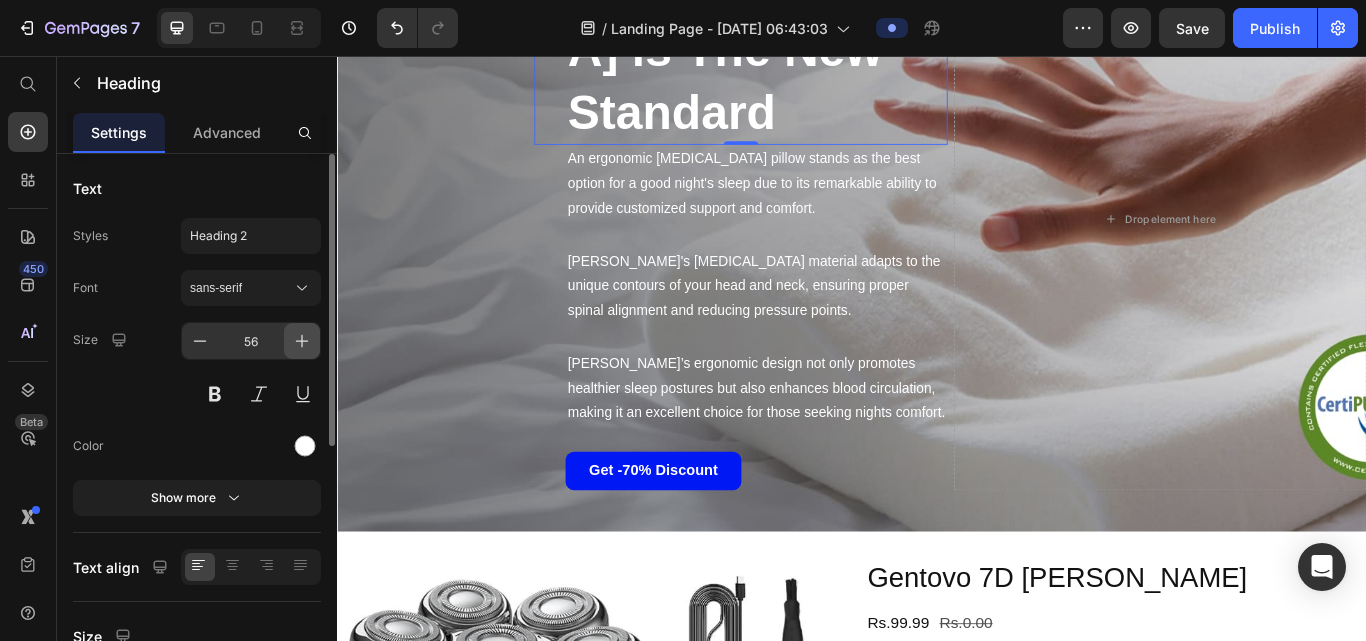 click 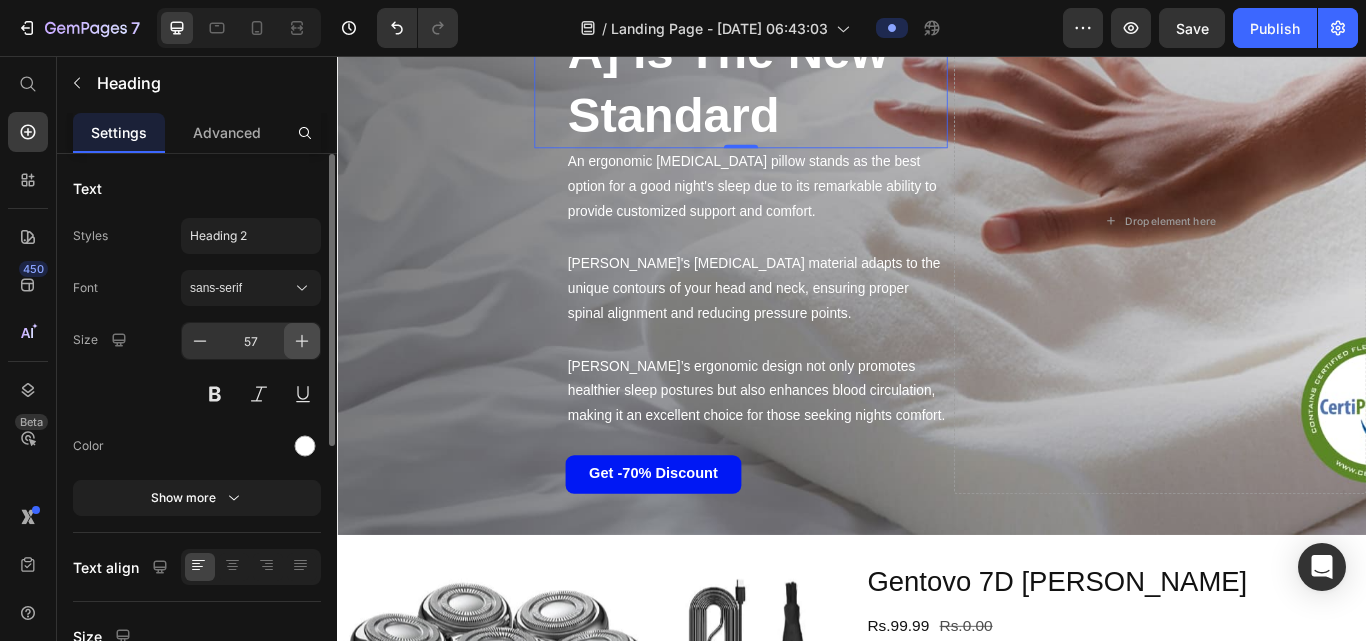 scroll, scrollTop: 5337, scrollLeft: 0, axis: vertical 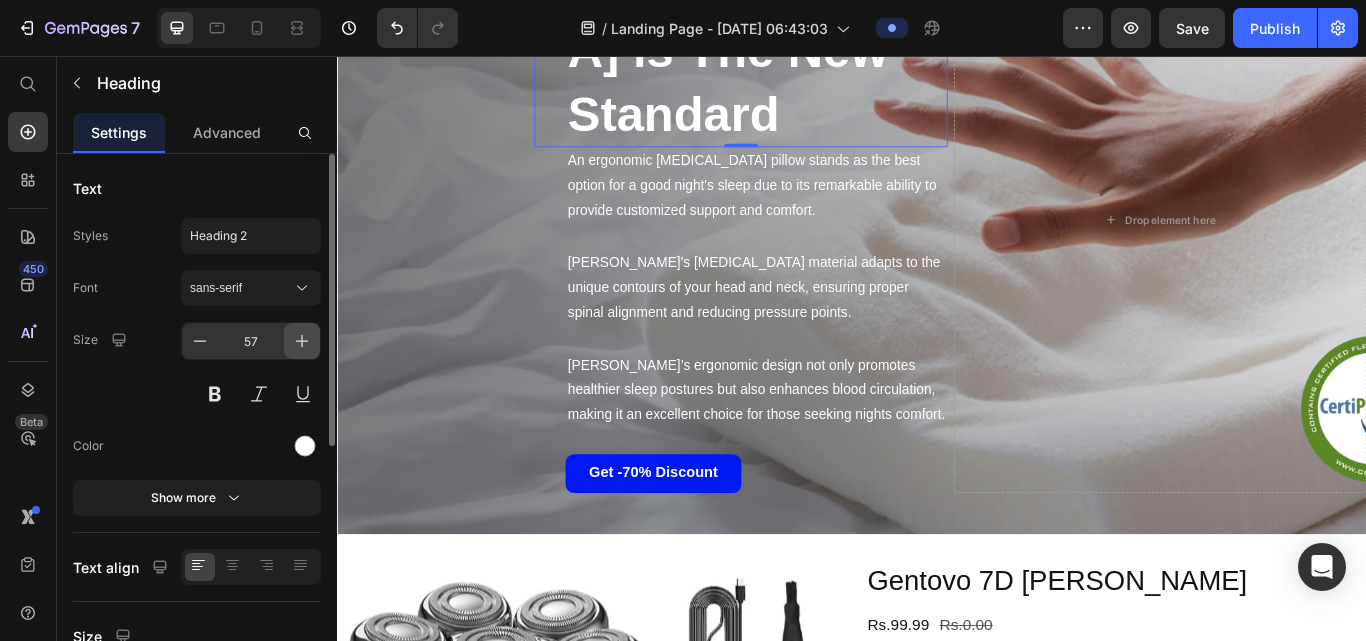 click 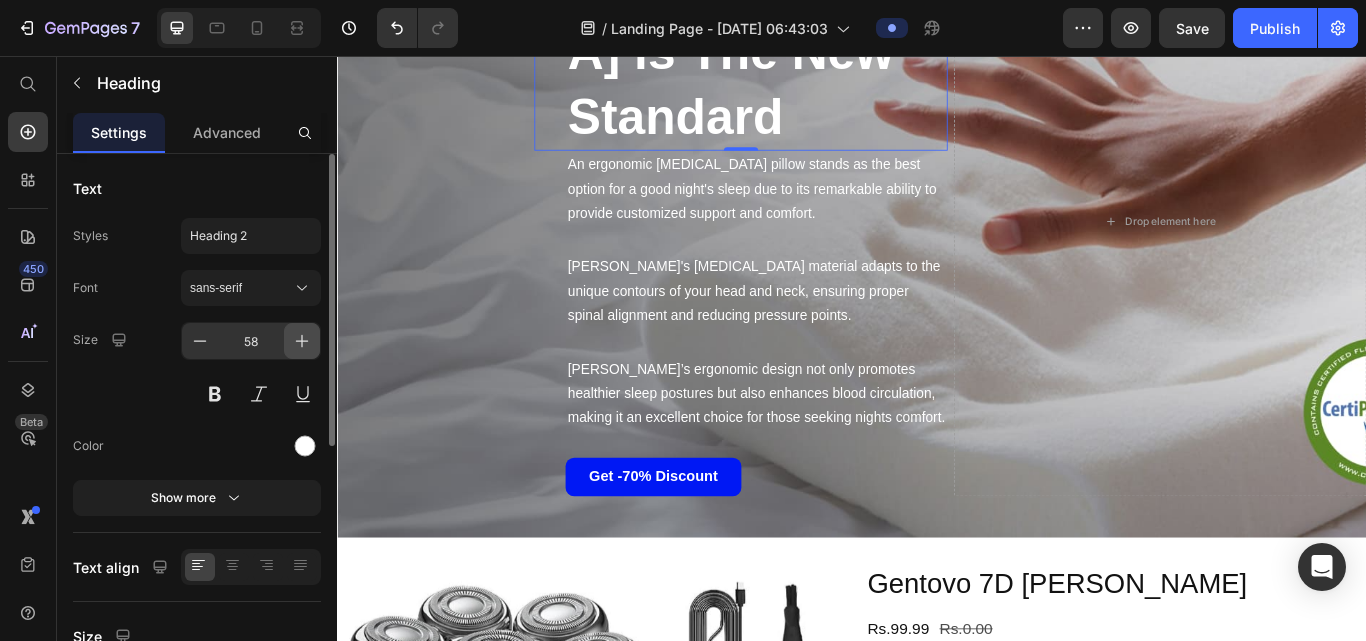 click 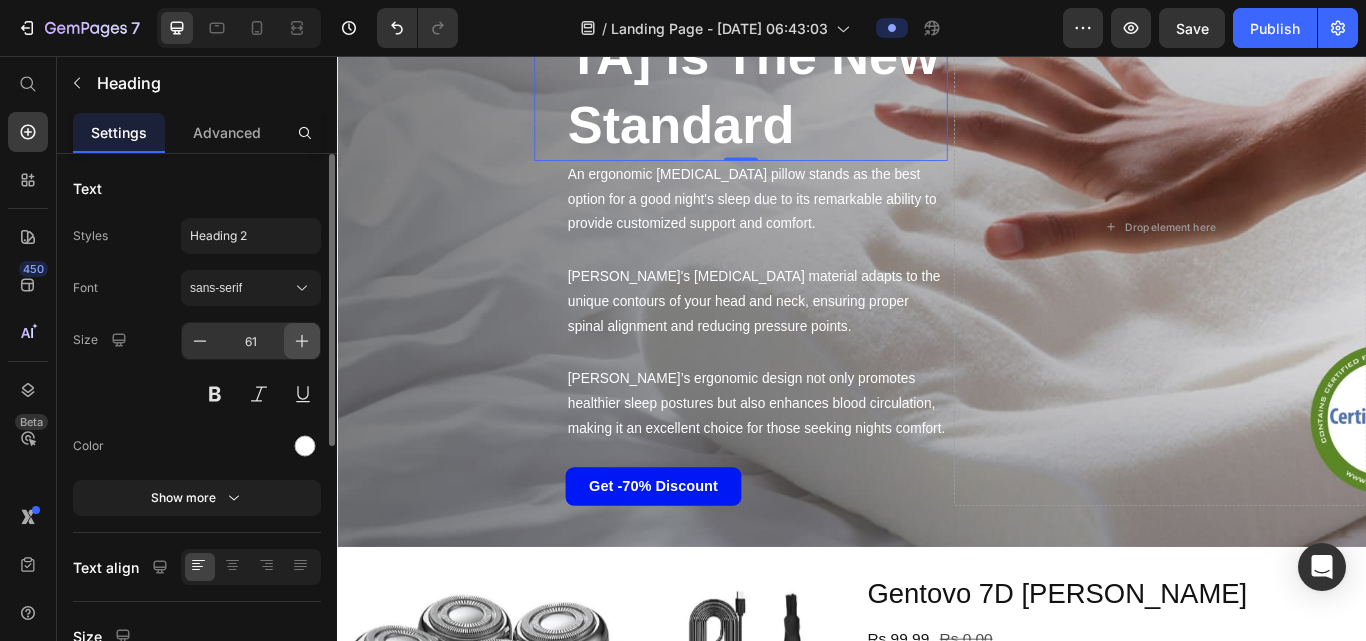 click 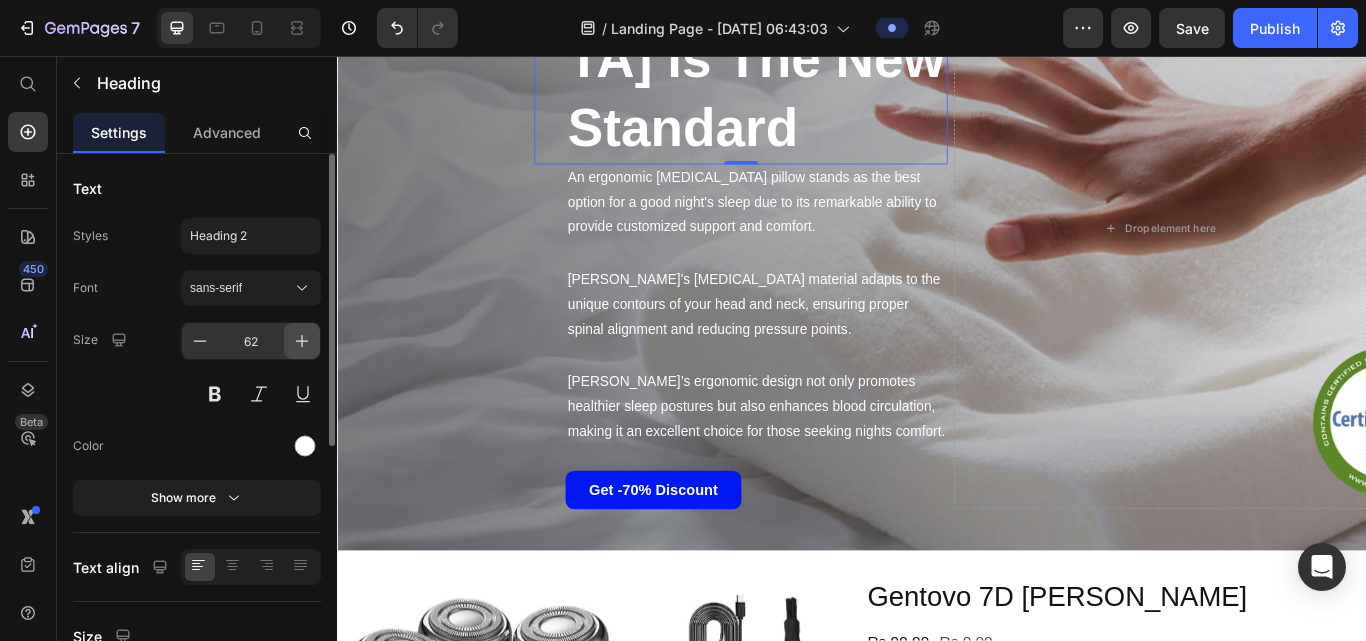 click at bounding box center (302, 341) 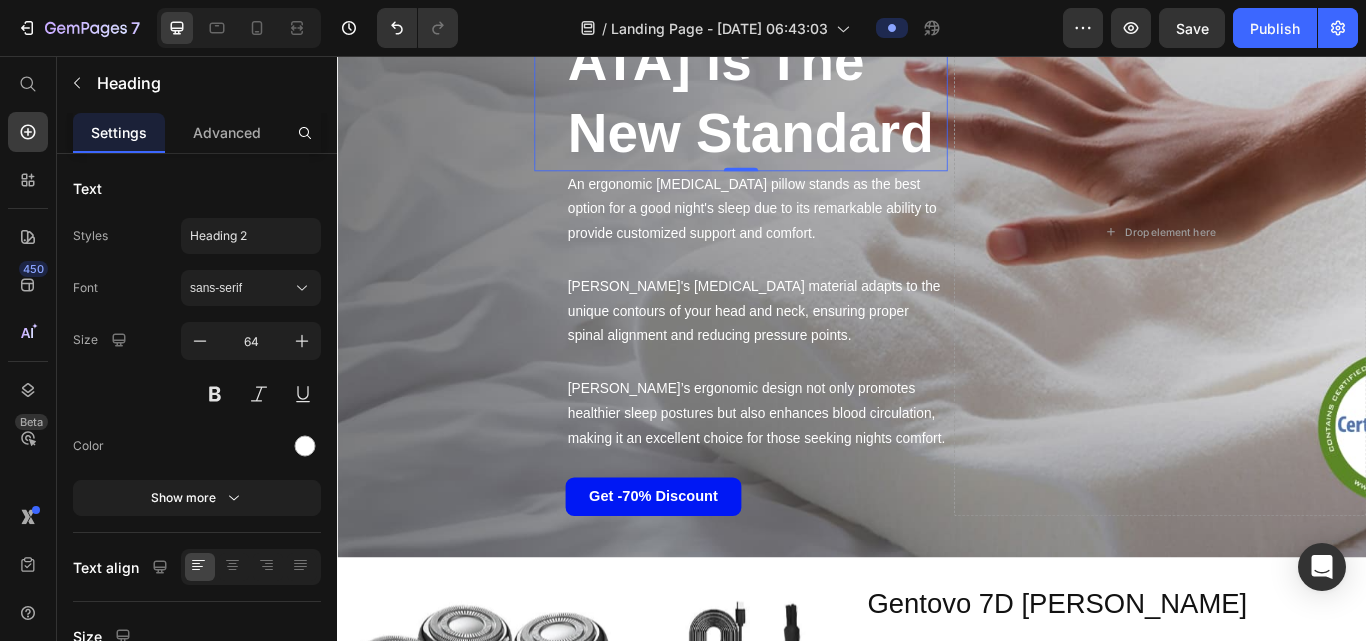 drag, startPoint x: 639, startPoint y: 385, endPoint x: 650, endPoint y: 358, distance: 29.15476 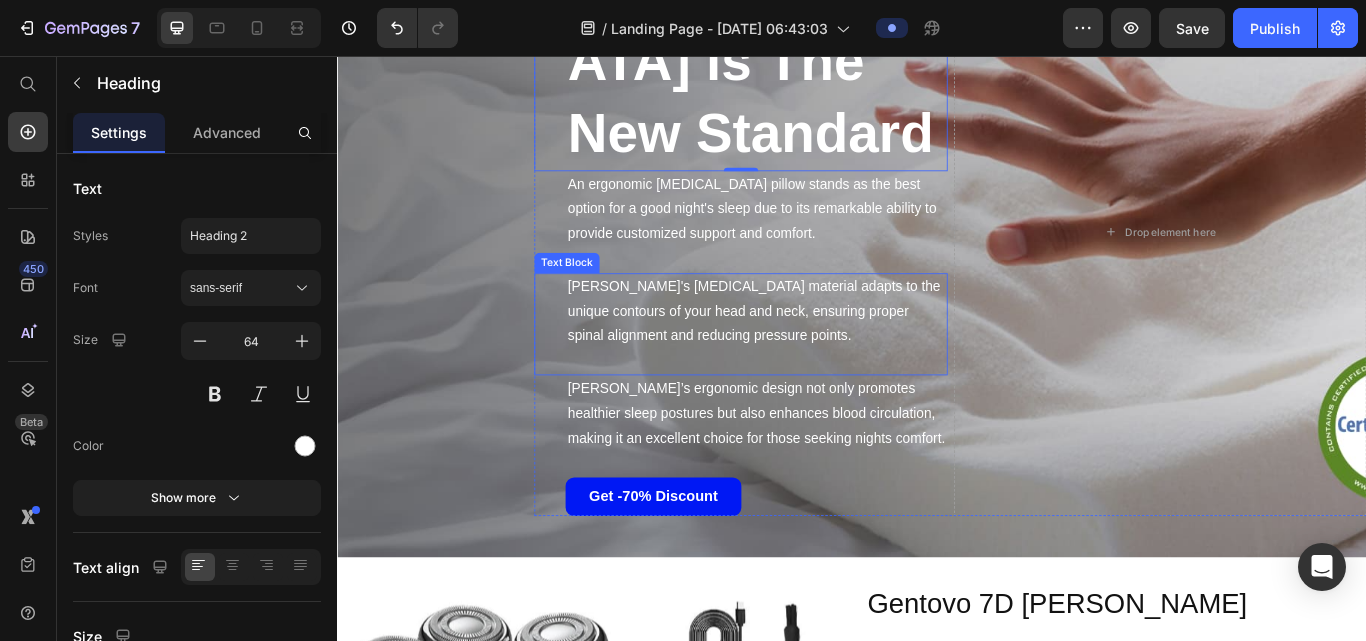 scroll, scrollTop: 5224, scrollLeft: 0, axis: vertical 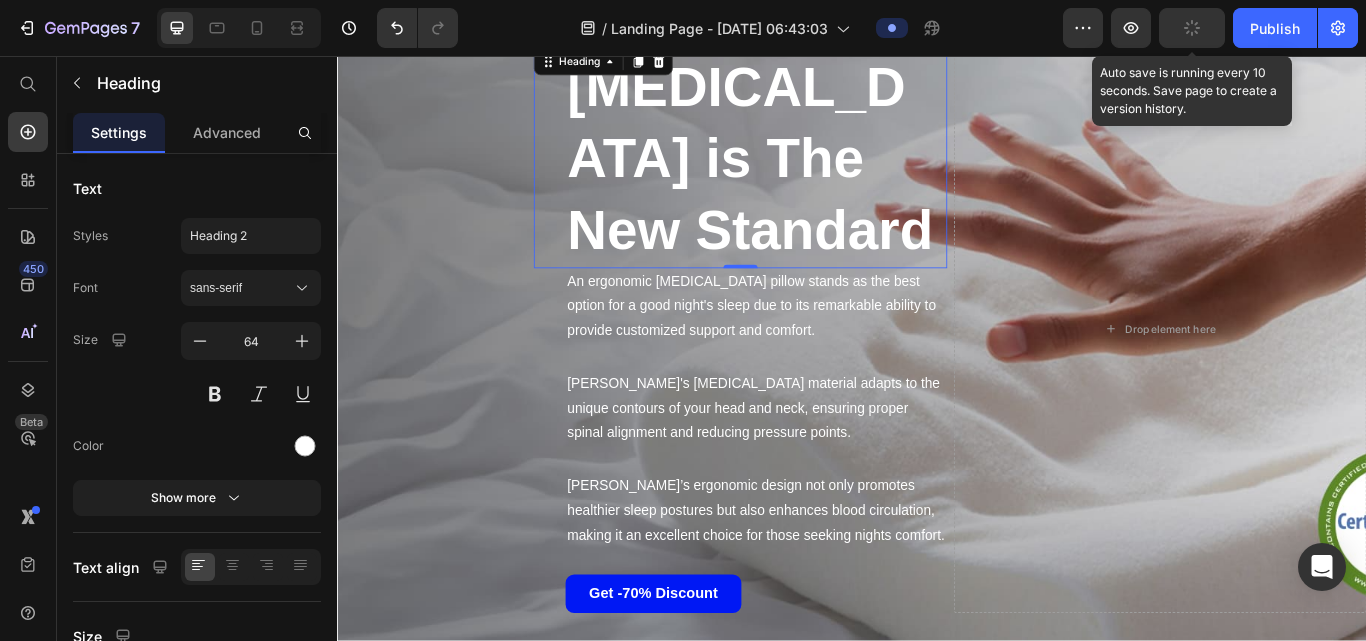 click 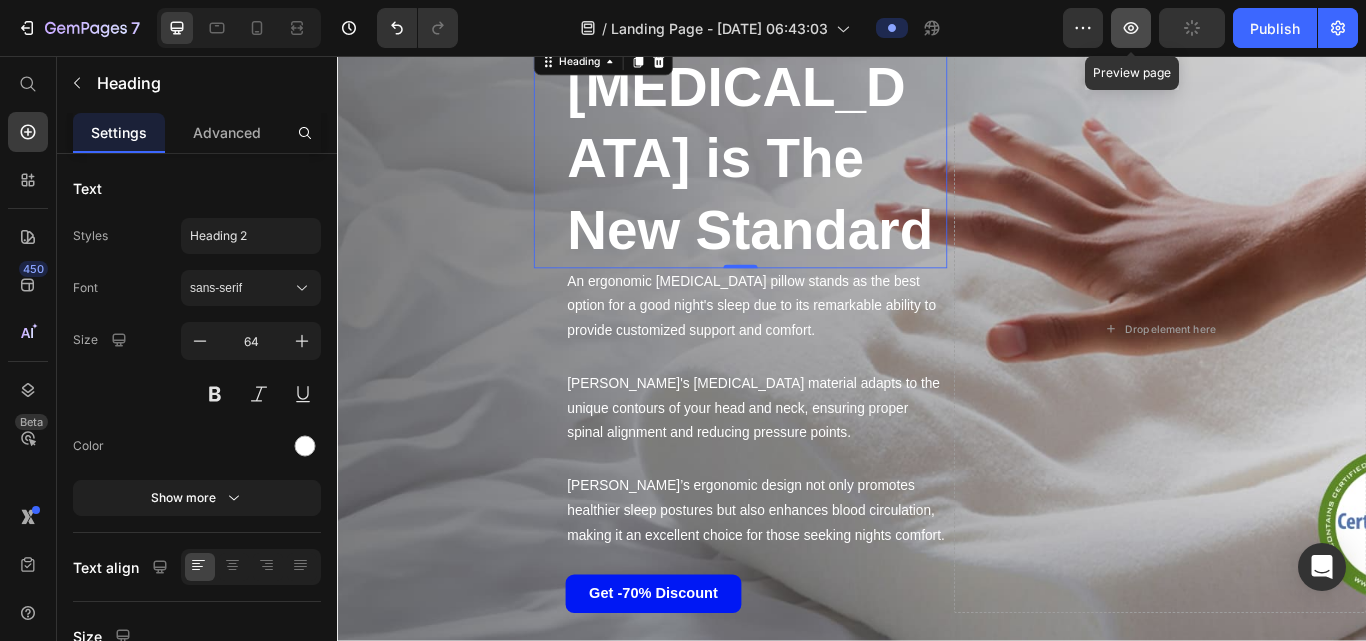 click 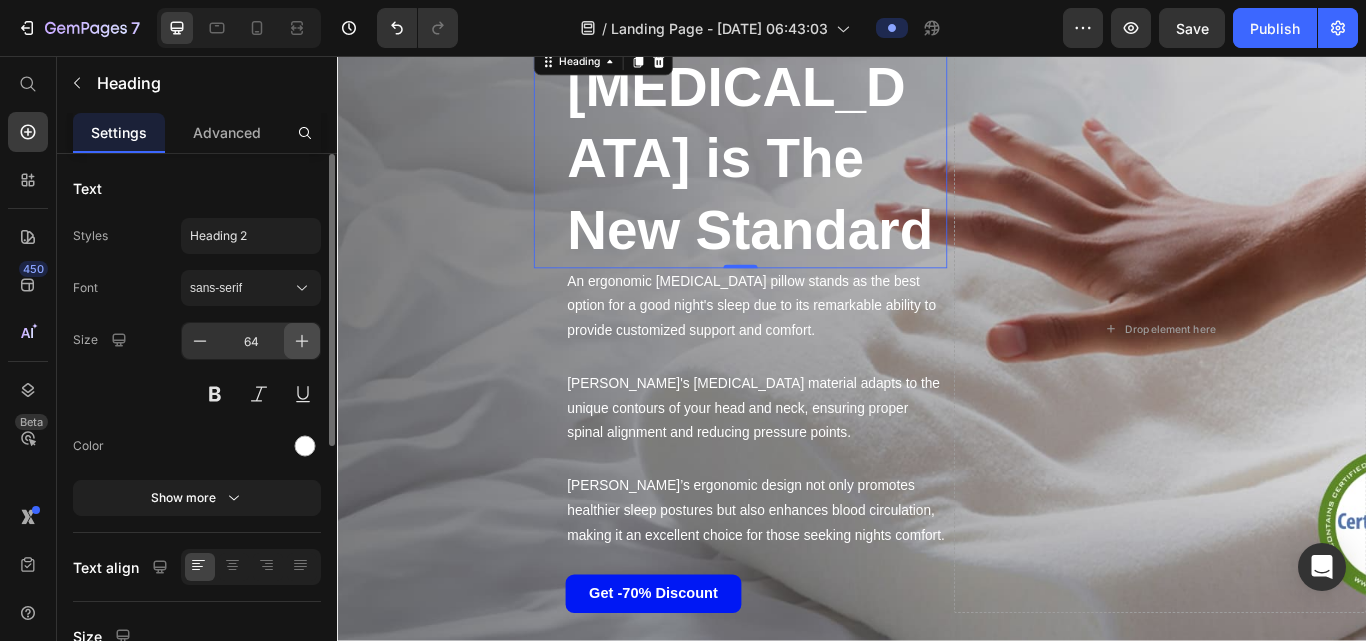 click 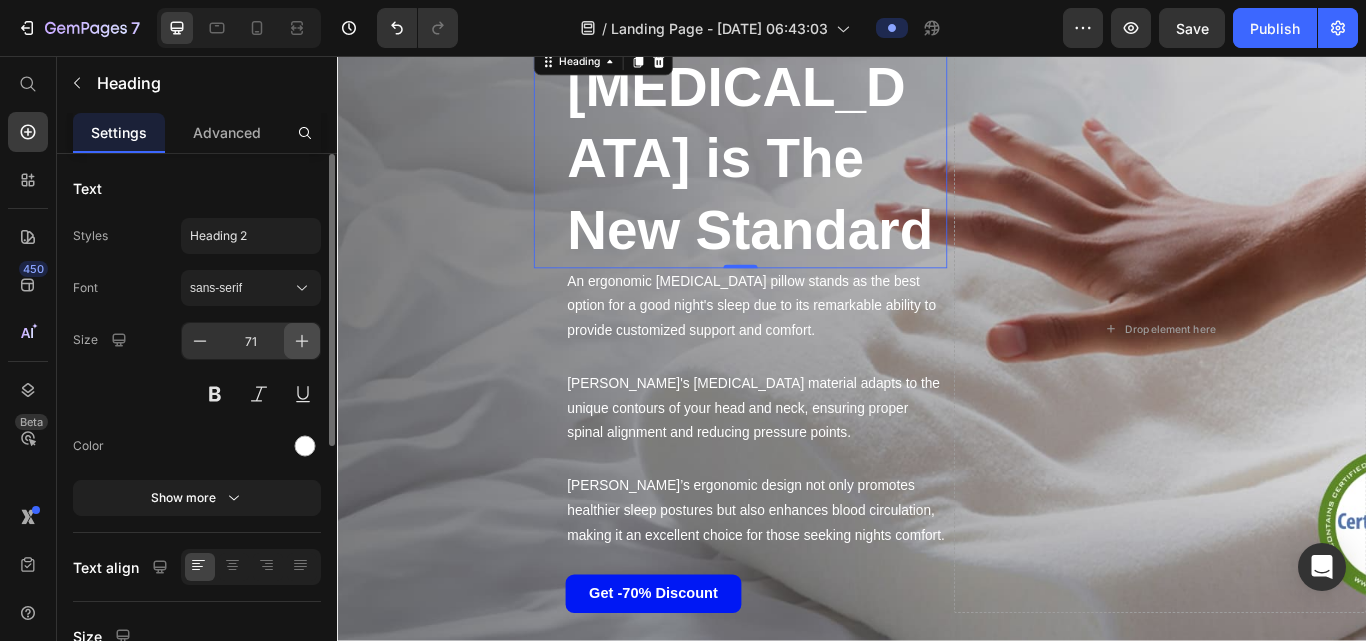 click 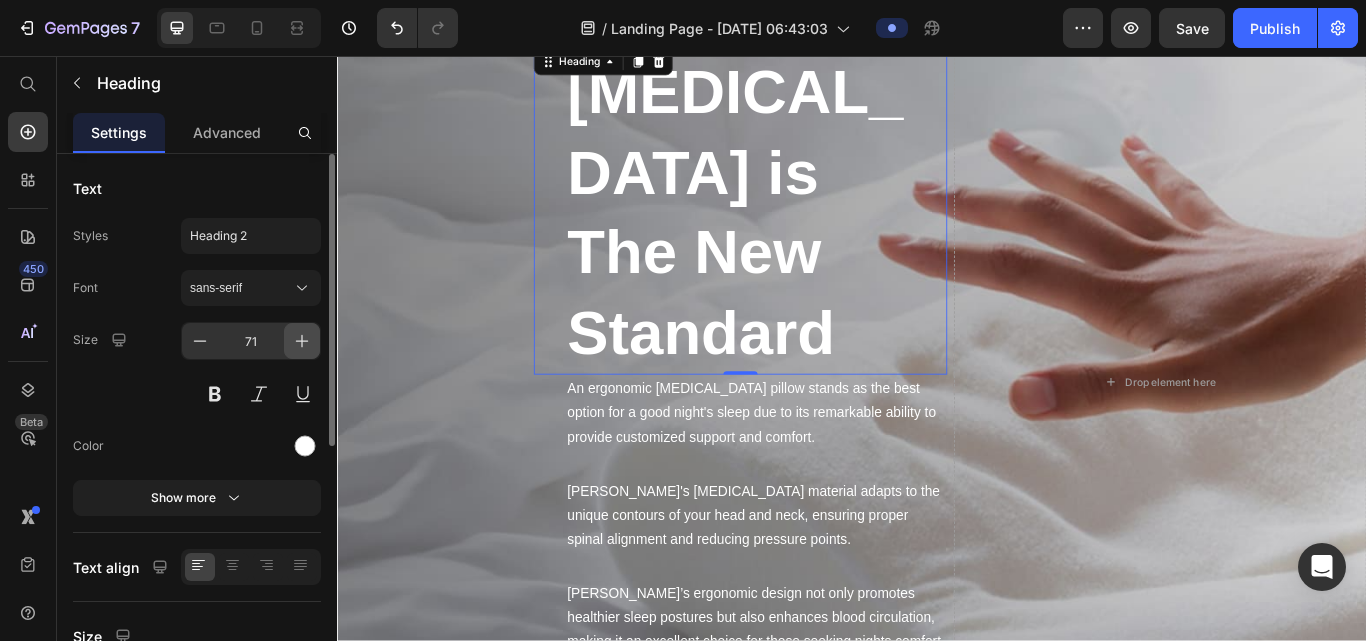 type on "72" 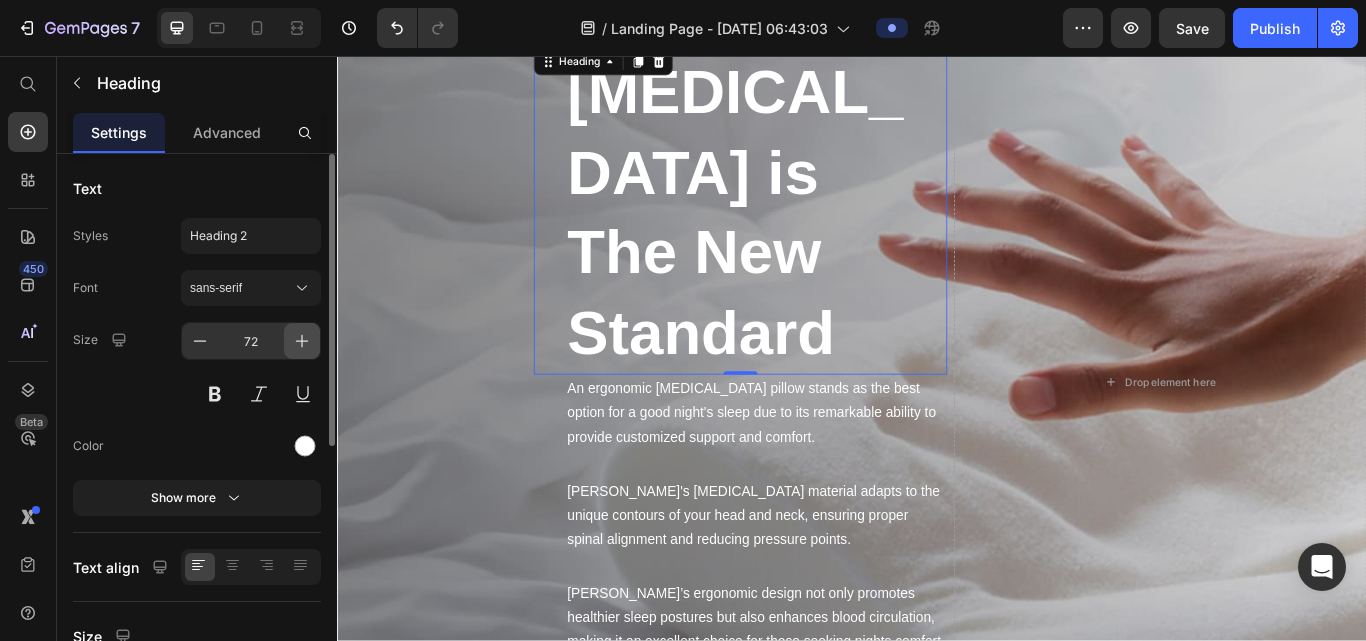 scroll, scrollTop: 5225, scrollLeft: 0, axis: vertical 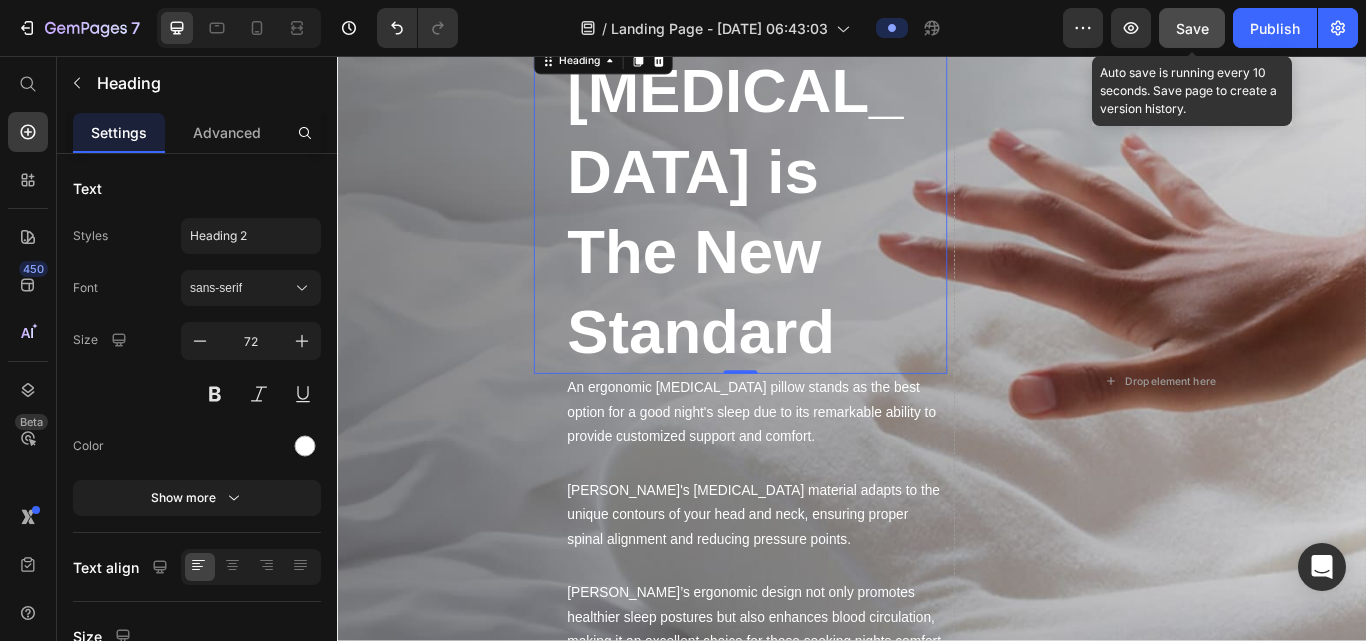 click on "Save" 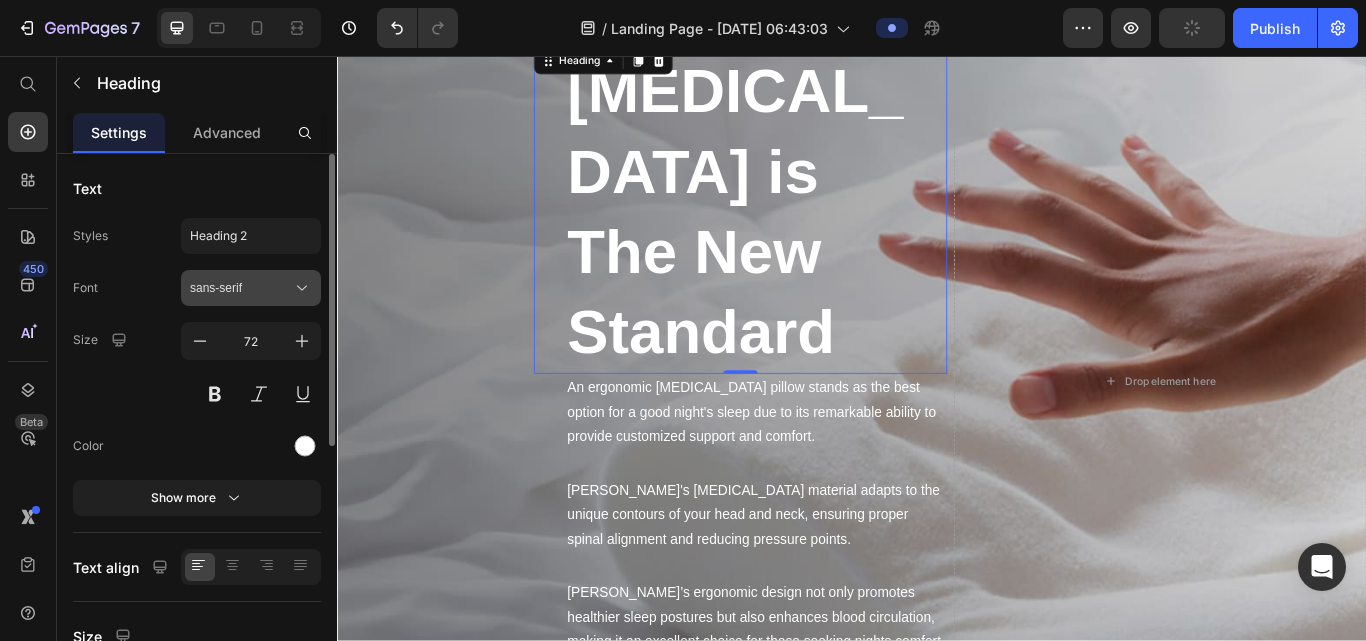 click on "sans-serif" at bounding box center (241, 288) 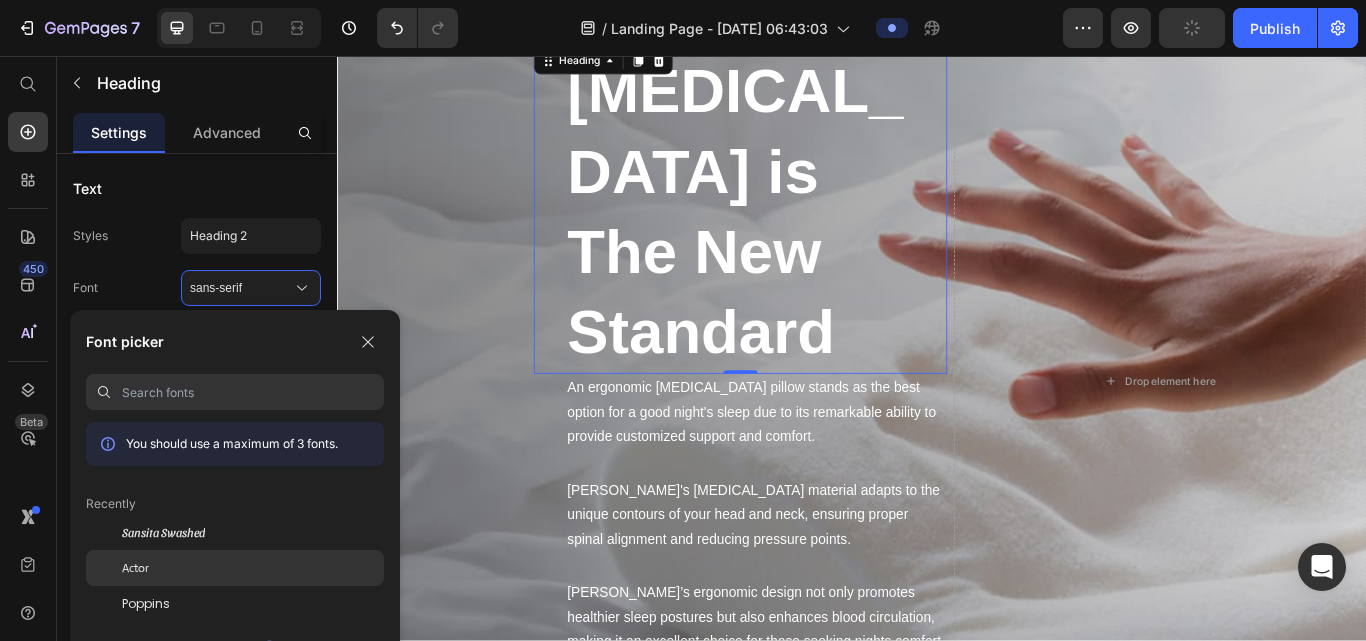 drag, startPoint x: 173, startPoint y: 564, endPoint x: 54, endPoint y: 464, distance: 155.4381 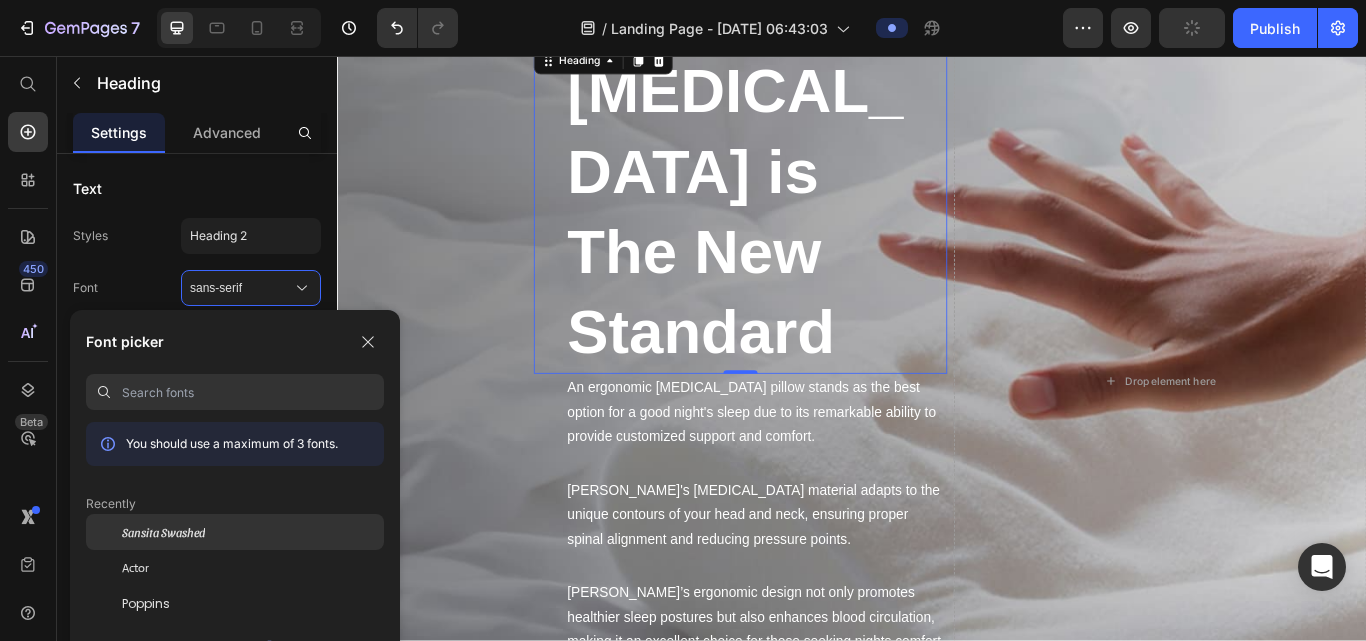 scroll, scrollTop: 5222, scrollLeft: 0, axis: vertical 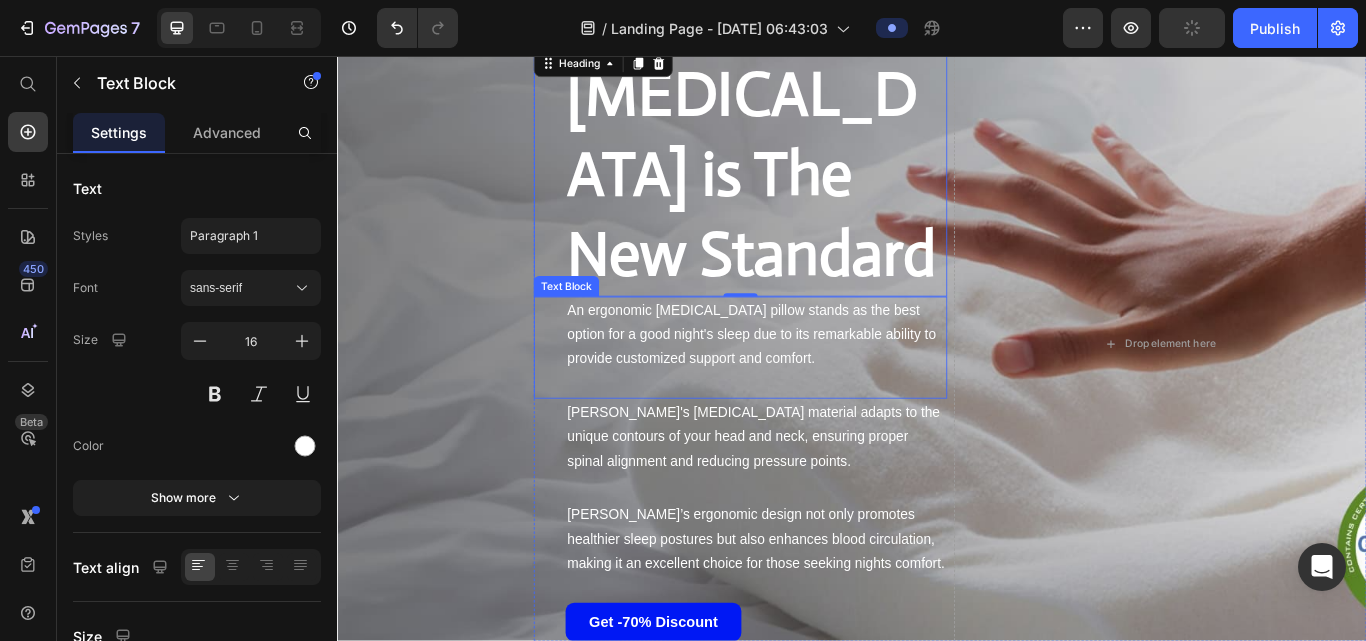 click on "An ergonomic [MEDICAL_DATA] pillow stands as the best option for a good night's sleep due to its remarkable ability to provide customized support and comfort." at bounding box center (825, 382) 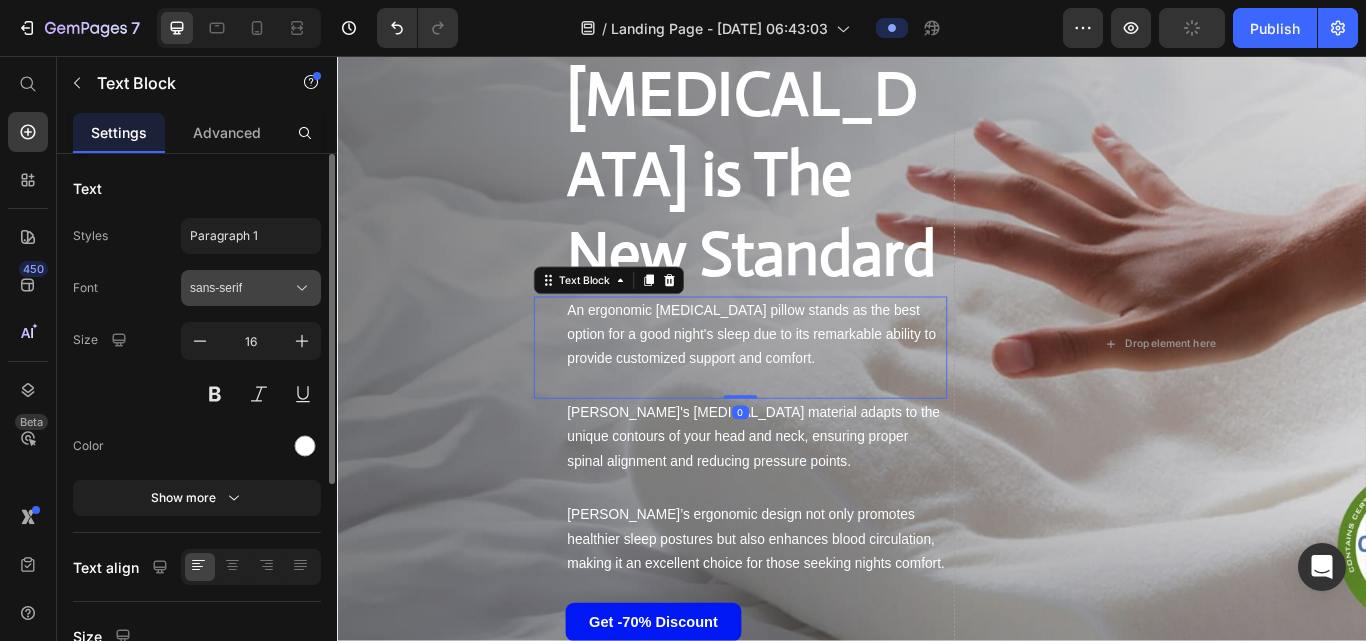 click on "sans-serif" at bounding box center (241, 288) 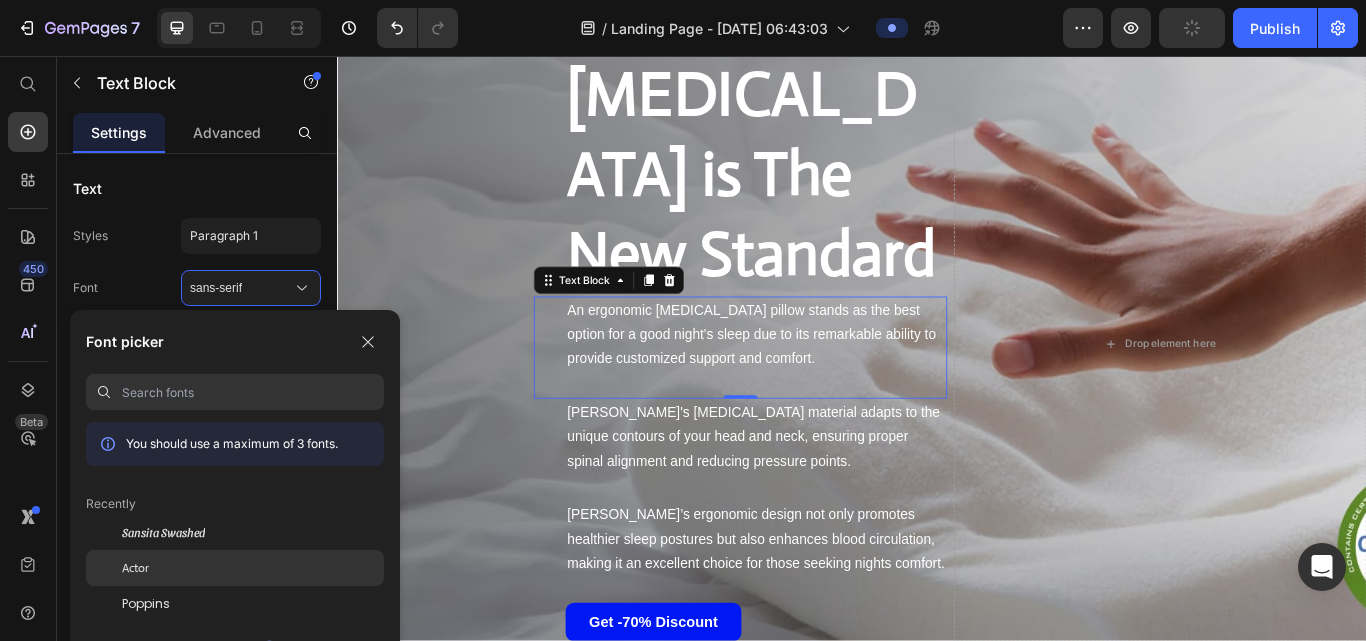 click on "Actor" 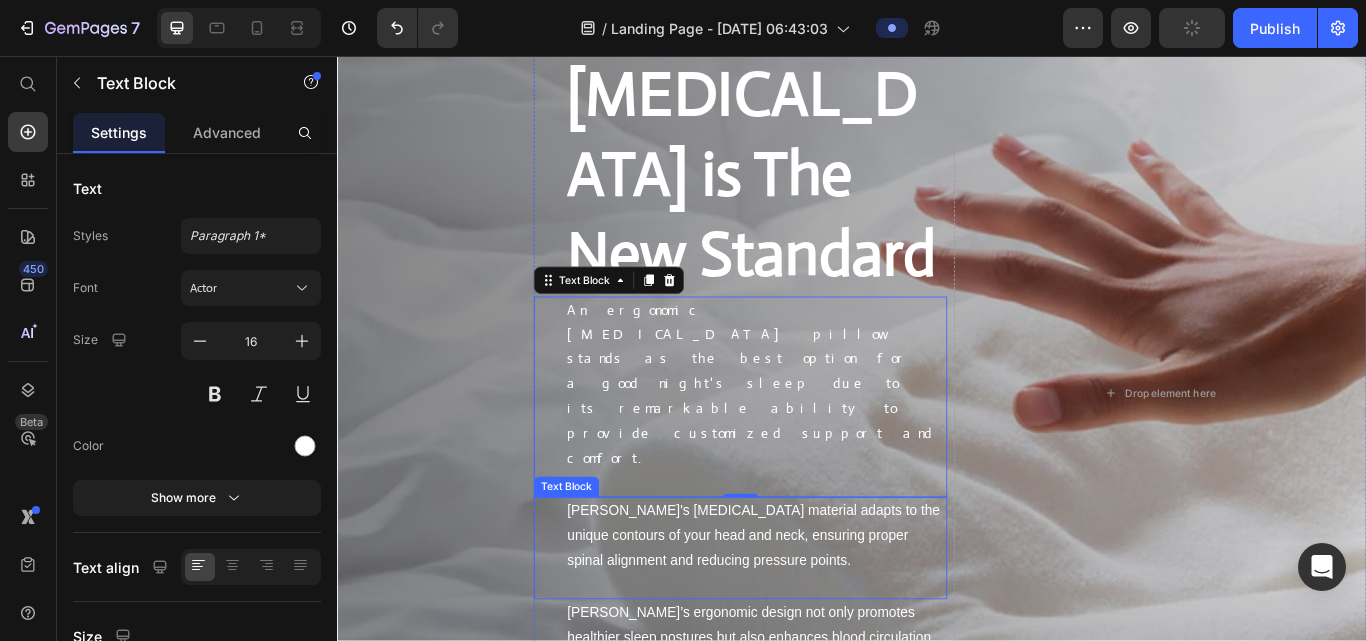 click on "[PERSON_NAME]'s [MEDICAL_DATA] material adapts to the unique contours of your head and neck, ensuring proper spinal alignment and reducing pressure points." at bounding box center [825, 616] 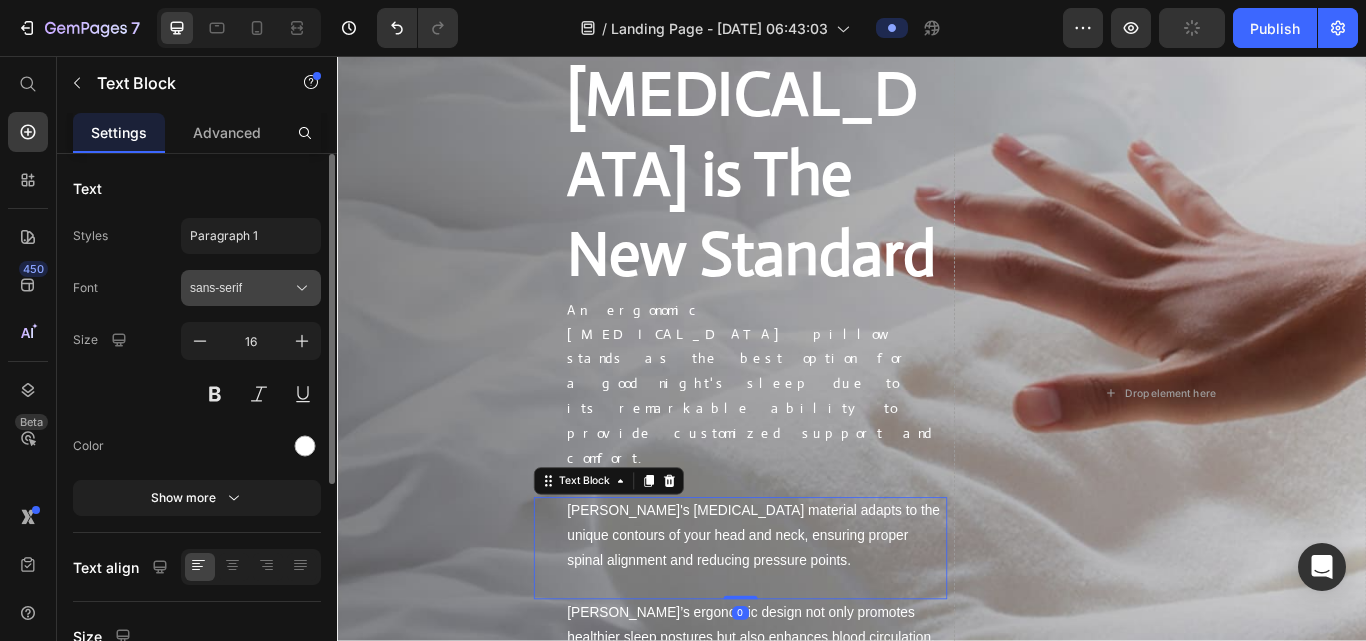 click on "sans-serif" at bounding box center [241, 288] 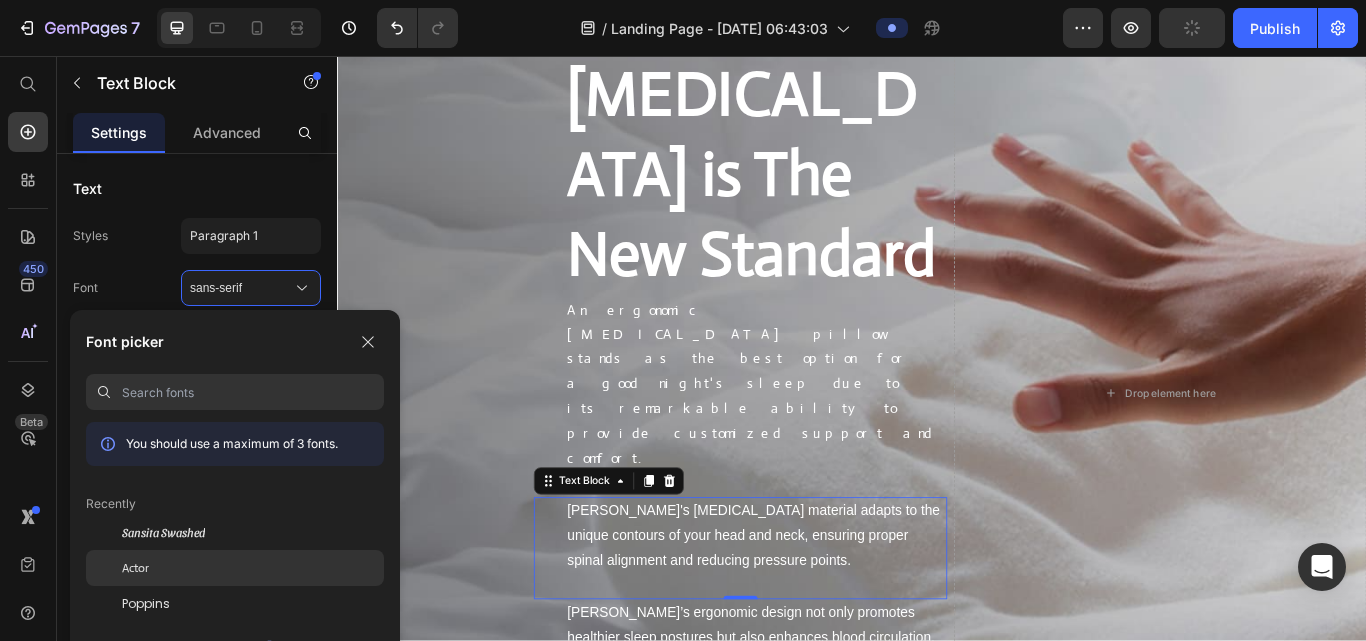 click on "Actor" 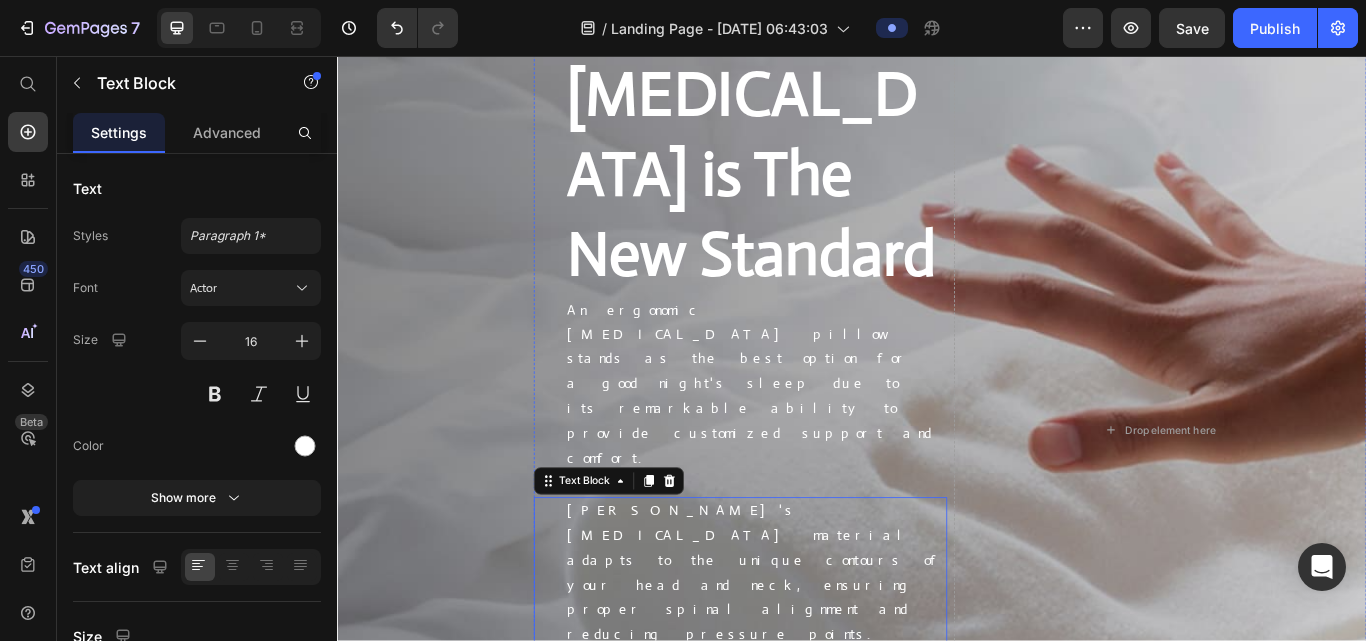 click on "[PERSON_NAME]’s ergonomic design not only promotes healthier sleep postures but also enhances blood circulation, making it an excellent choice for those seeking nights comfort." at bounding box center (825, 822) 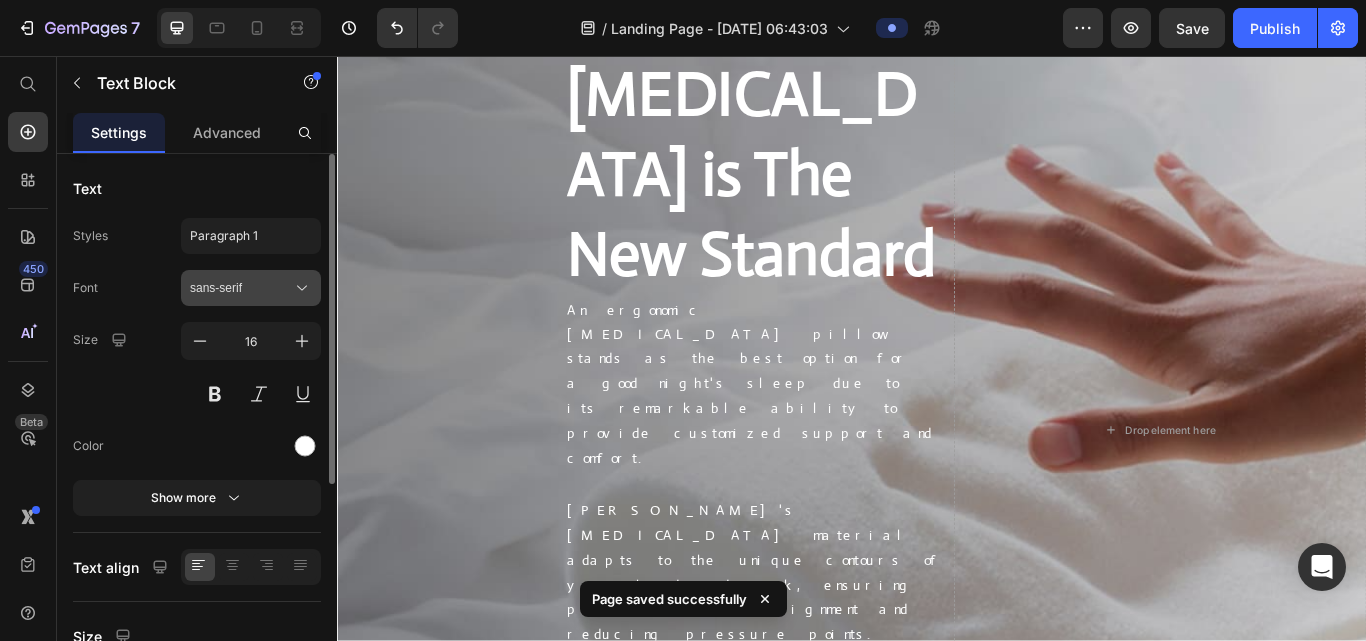 click on "sans-serif" at bounding box center (251, 288) 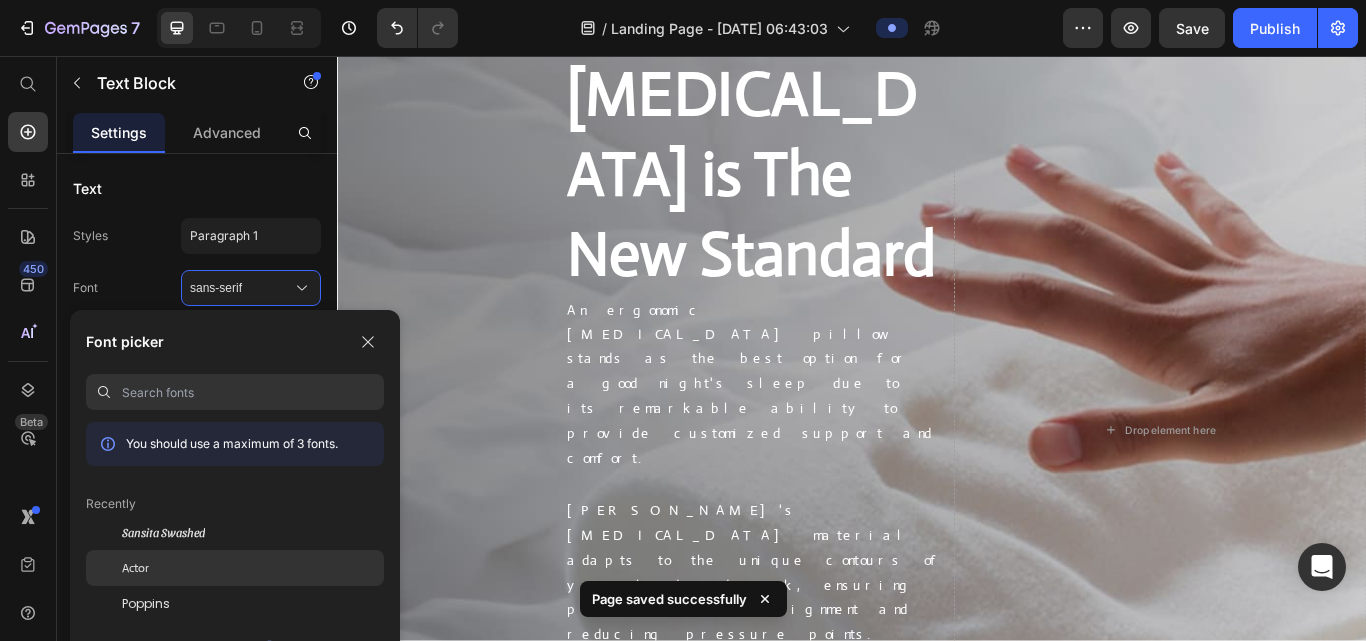 click on "Actor" 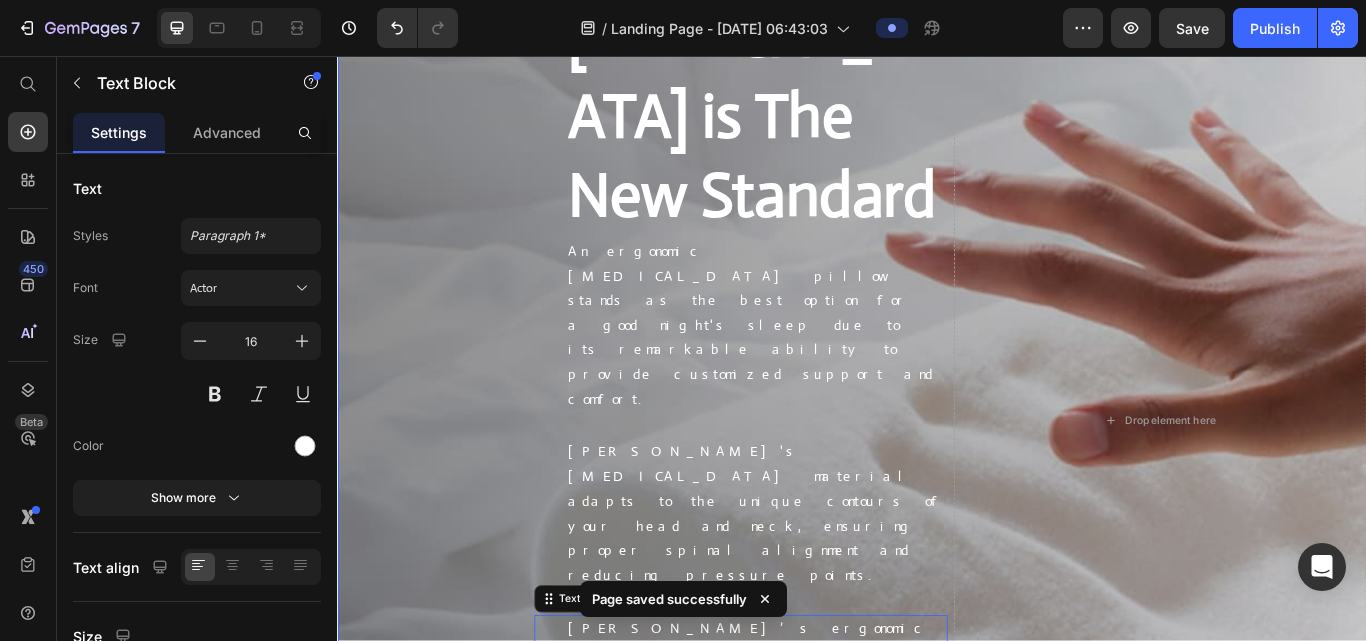 scroll, scrollTop: 5206, scrollLeft: 0, axis: vertical 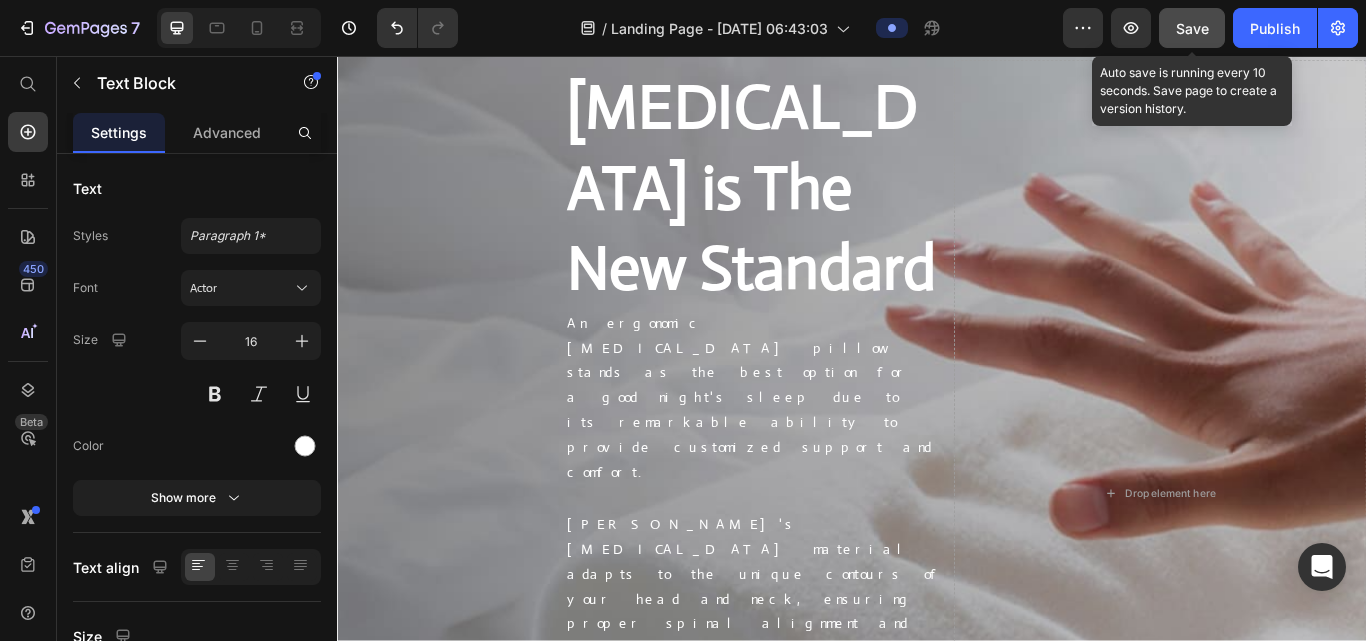 click on "Save" at bounding box center [1192, 28] 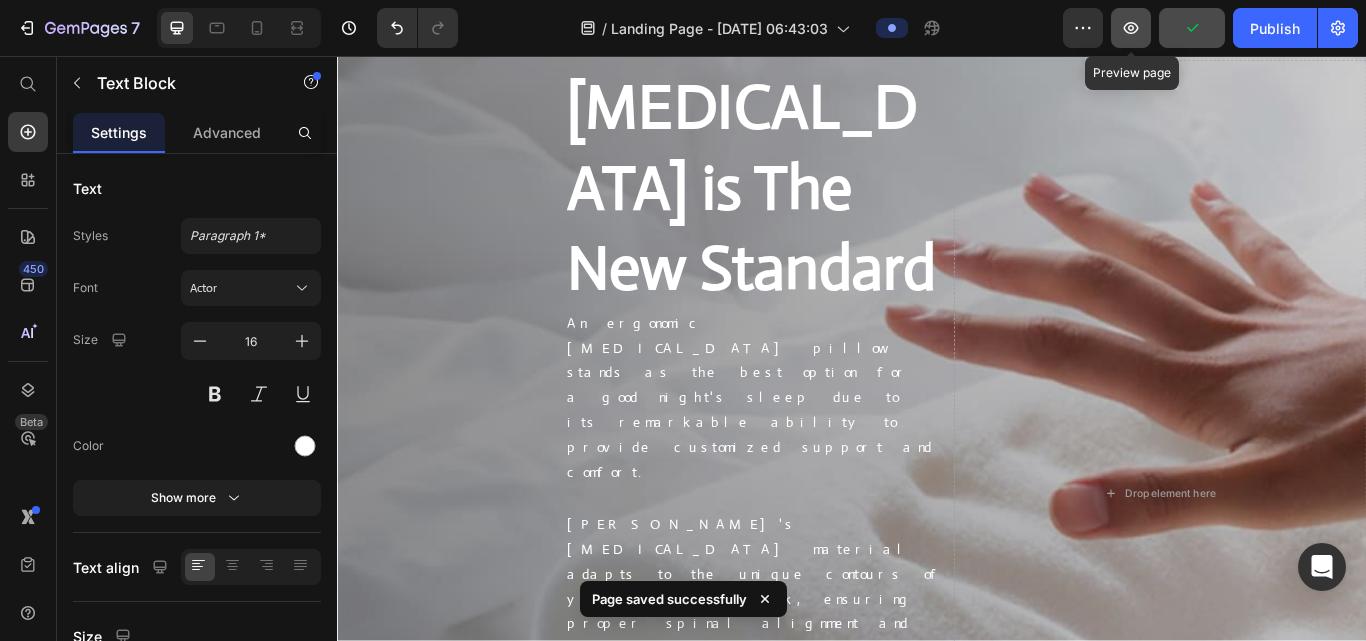 click 